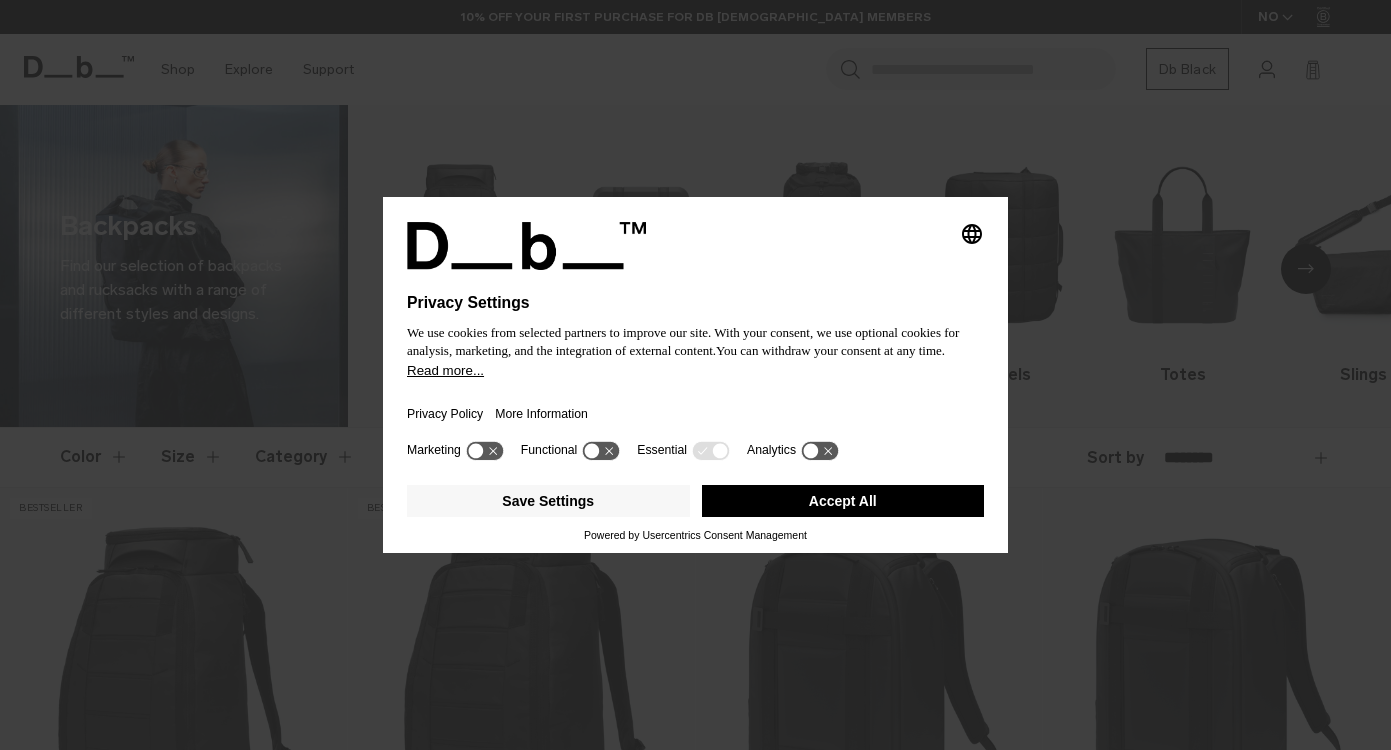 click on "Accept All" at bounding box center (843, 501) 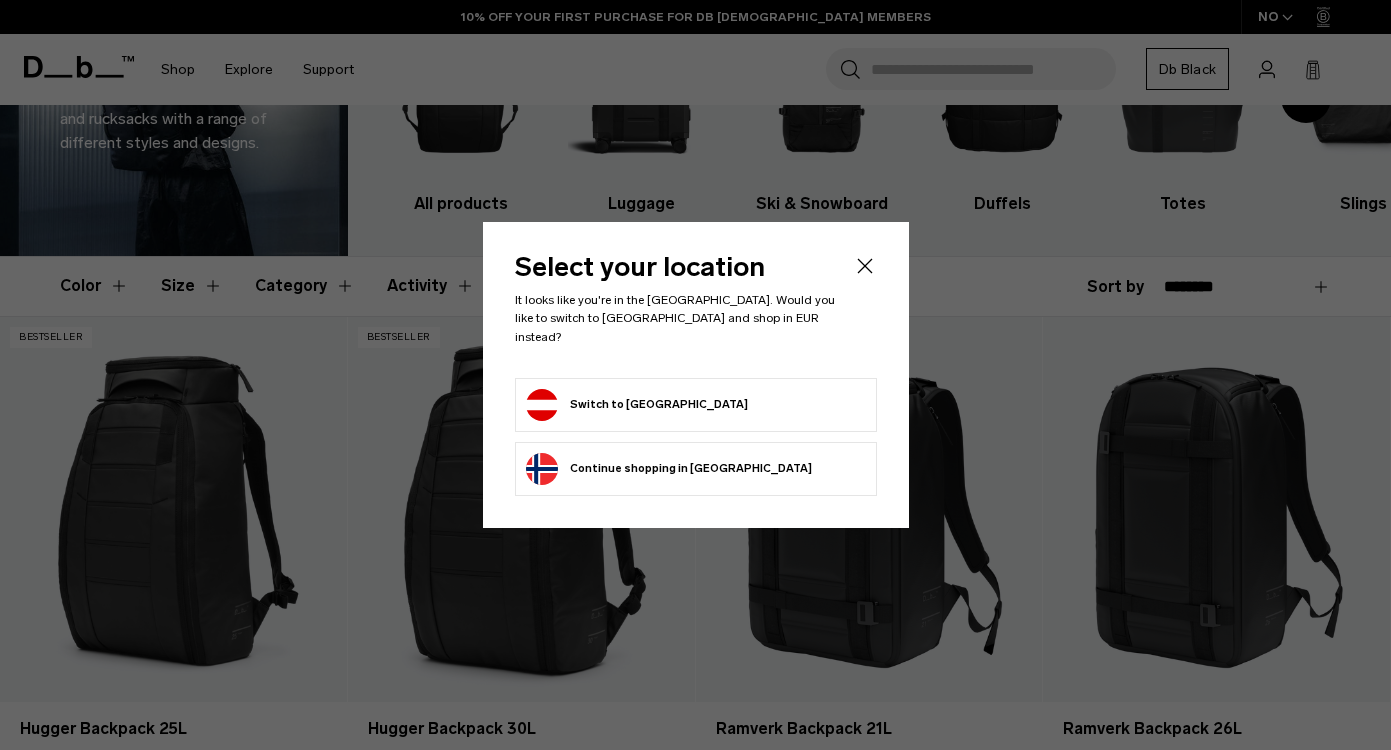 scroll, scrollTop: 171, scrollLeft: 0, axis: vertical 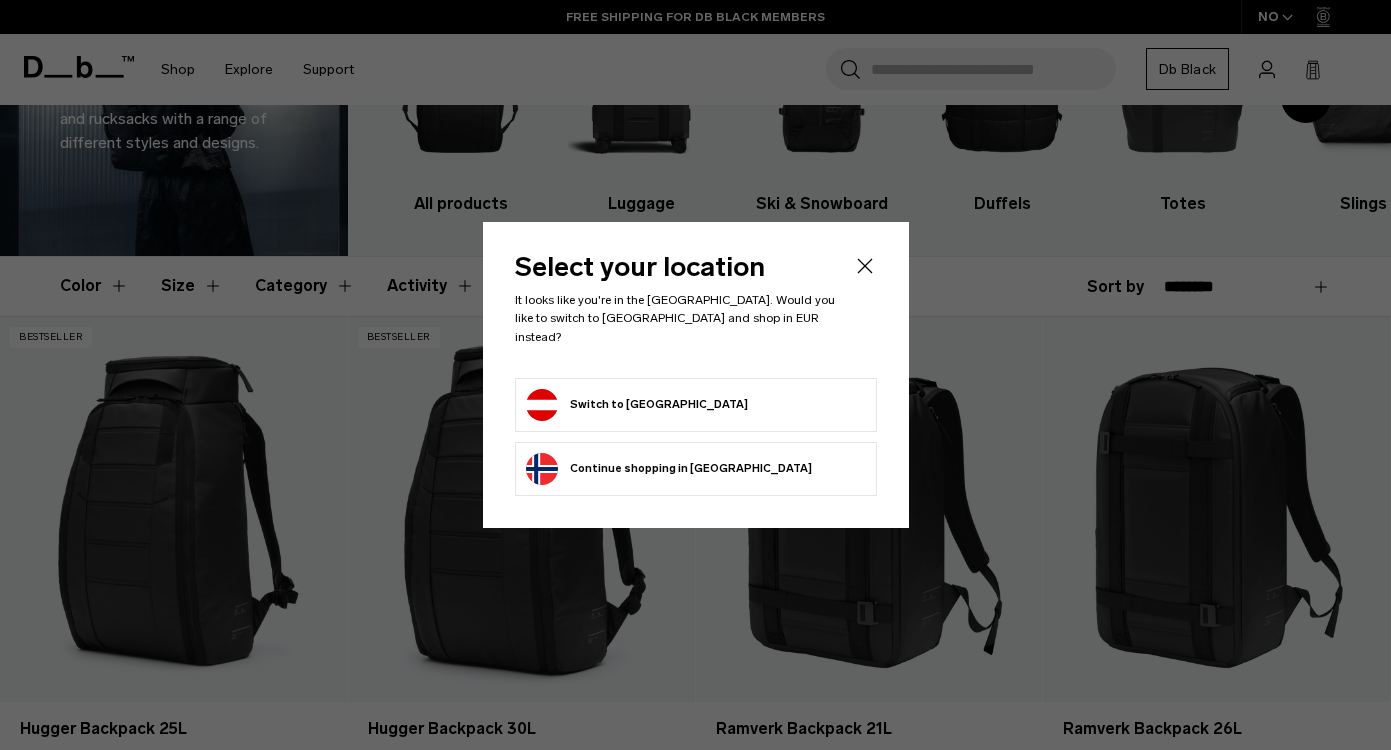click 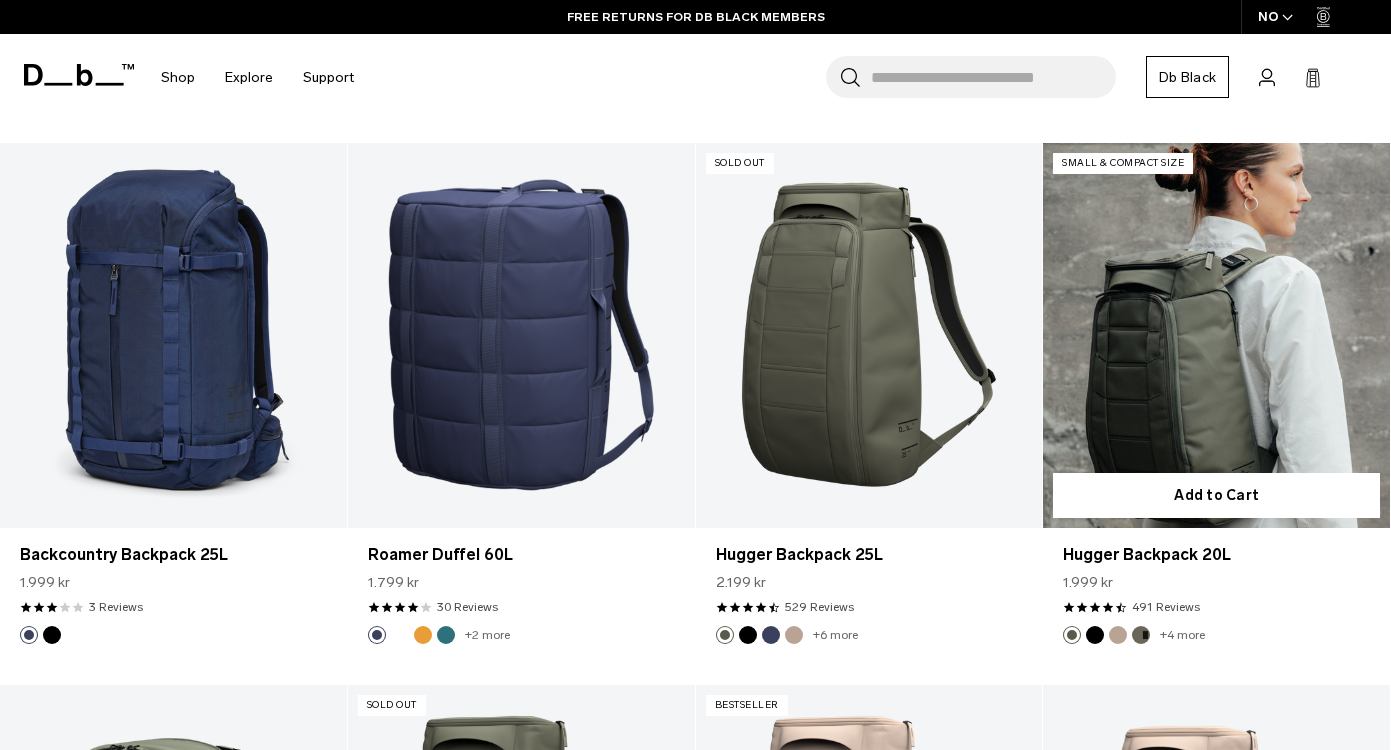 scroll, scrollTop: 4204, scrollLeft: 0, axis: vertical 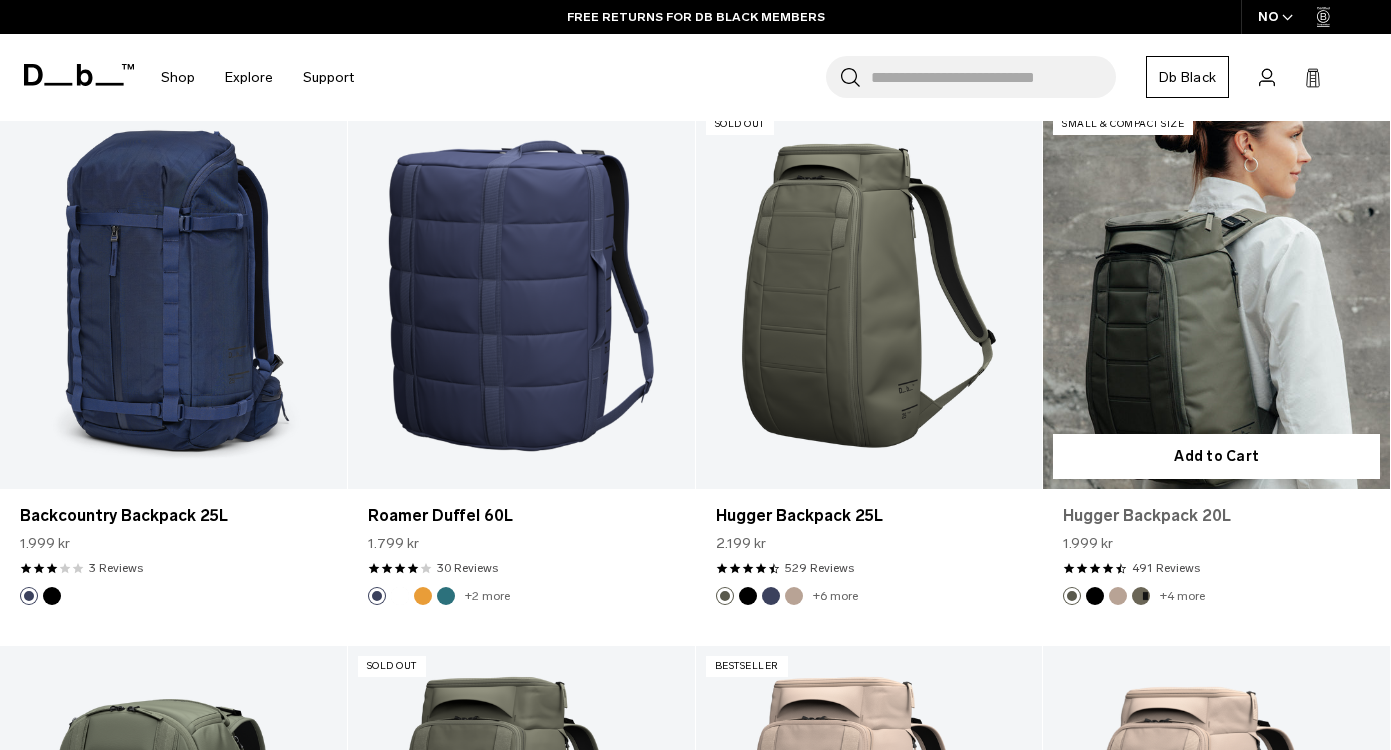 click on "Hugger Backpack 20L" at bounding box center [1216, 516] 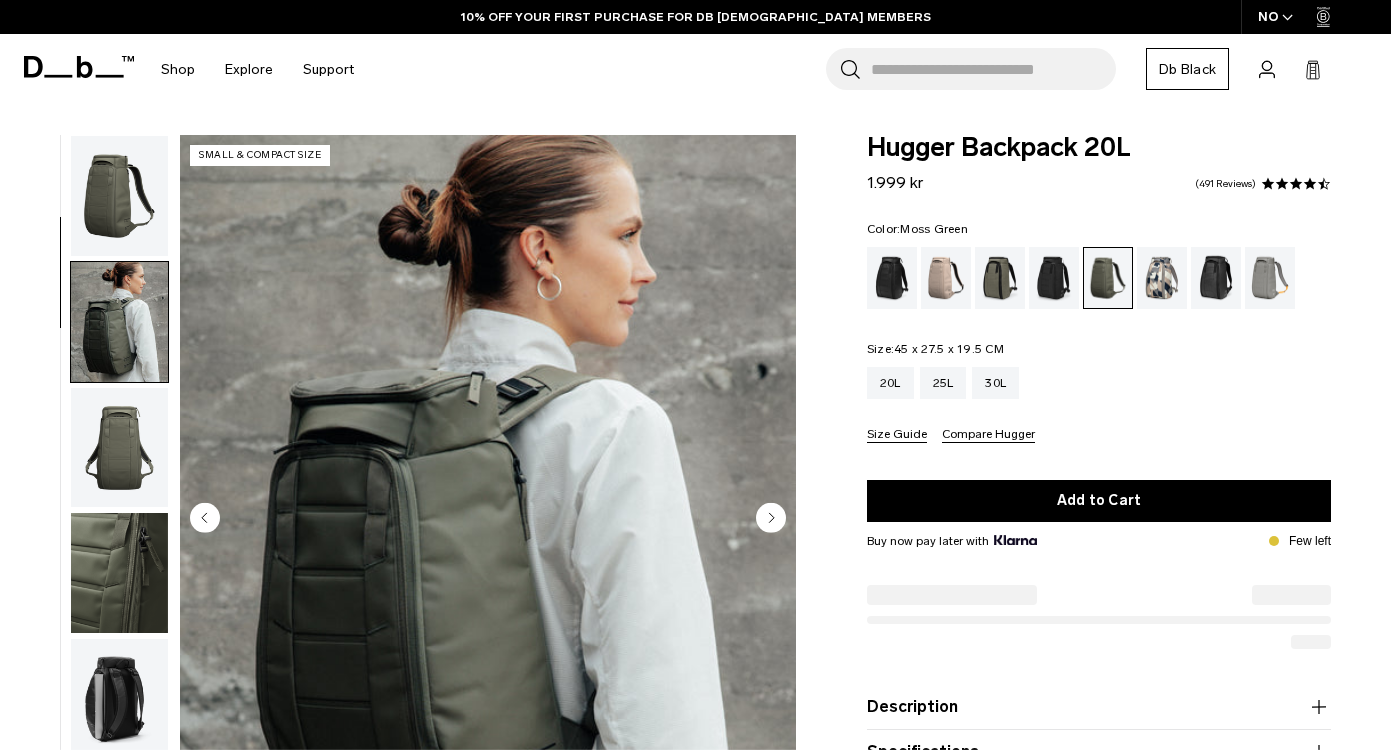 scroll, scrollTop: 0, scrollLeft: 0, axis: both 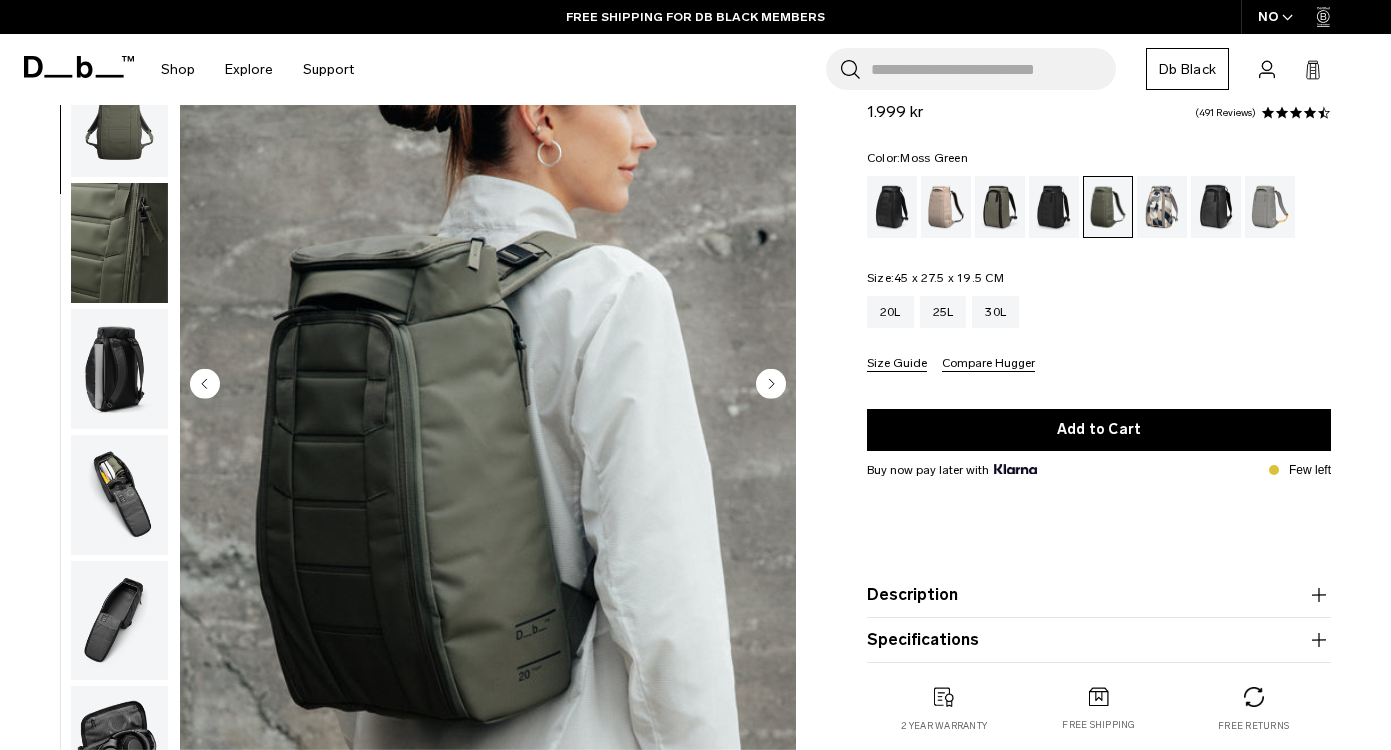 click at bounding box center (119, 369) 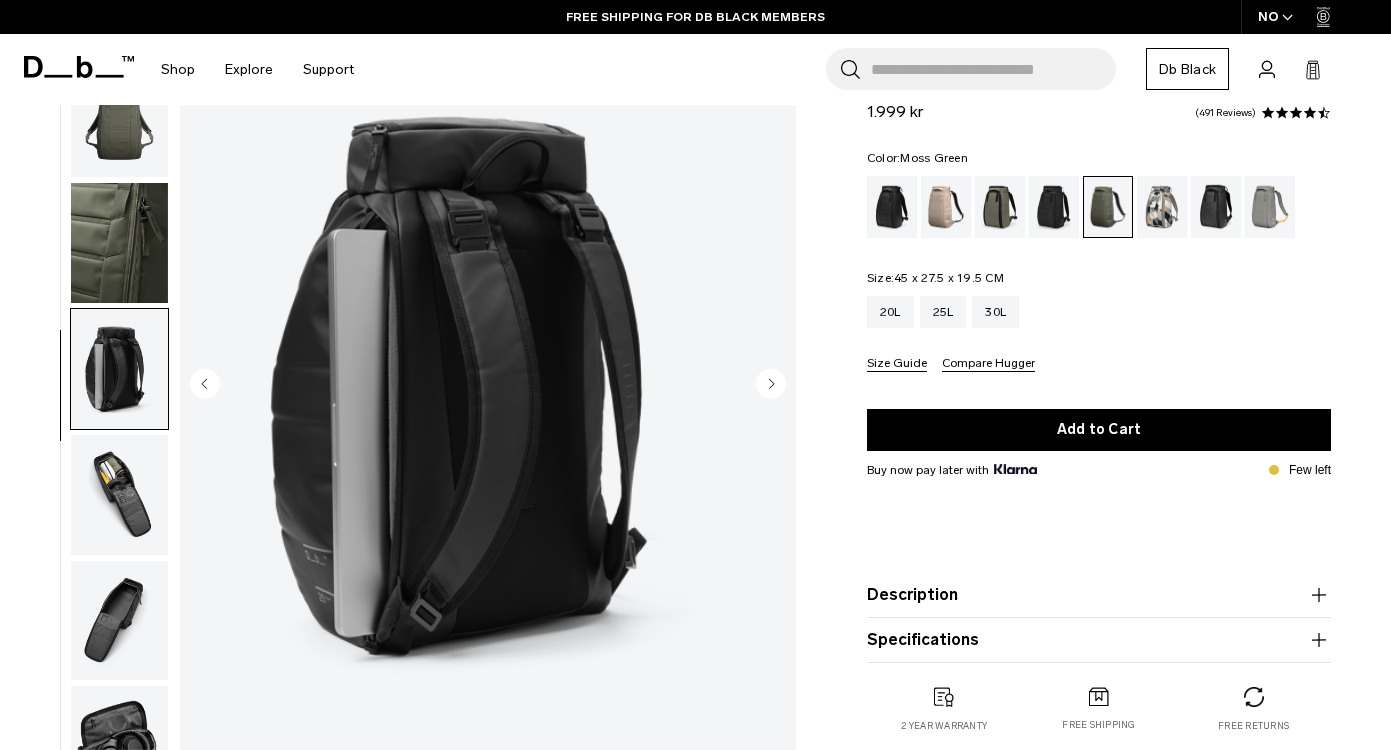 scroll, scrollTop: 370, scrollLeft: 0, axis: vertical 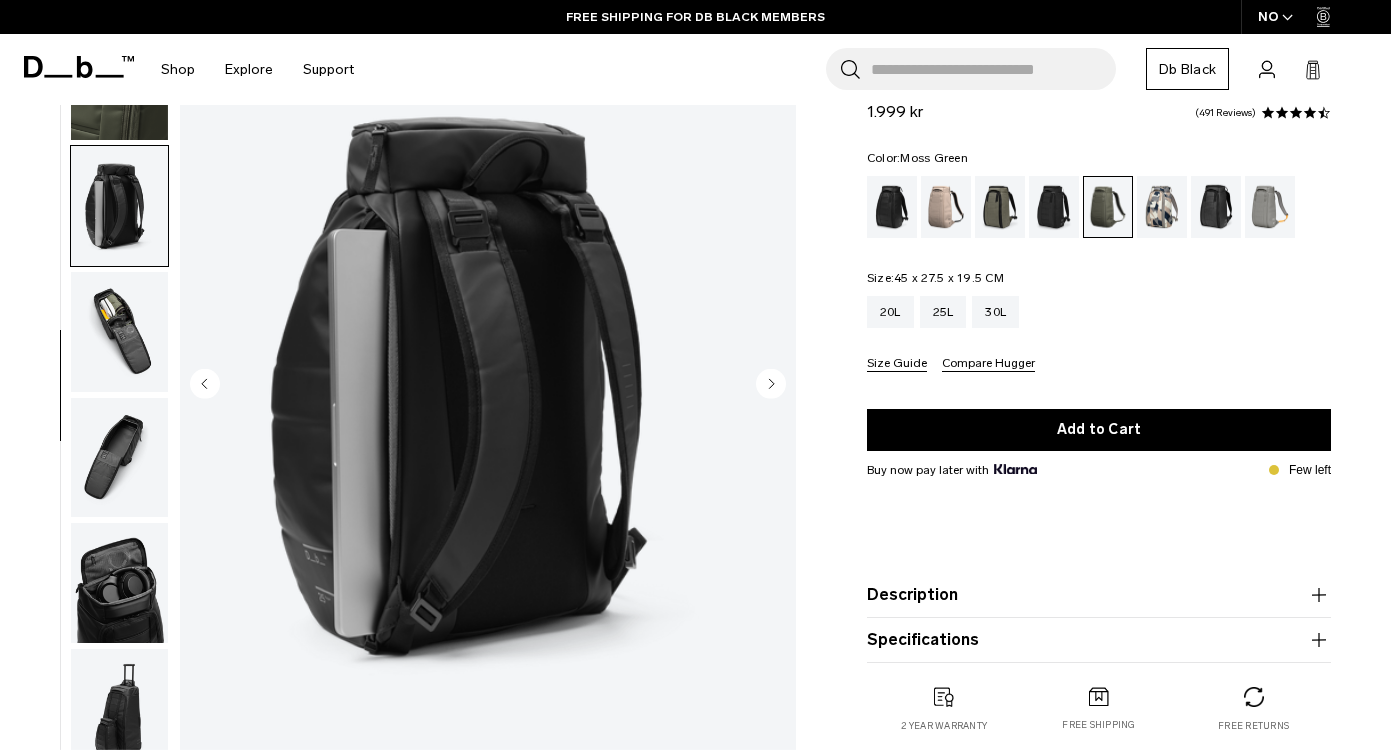 click at bounding box center (119, 458) 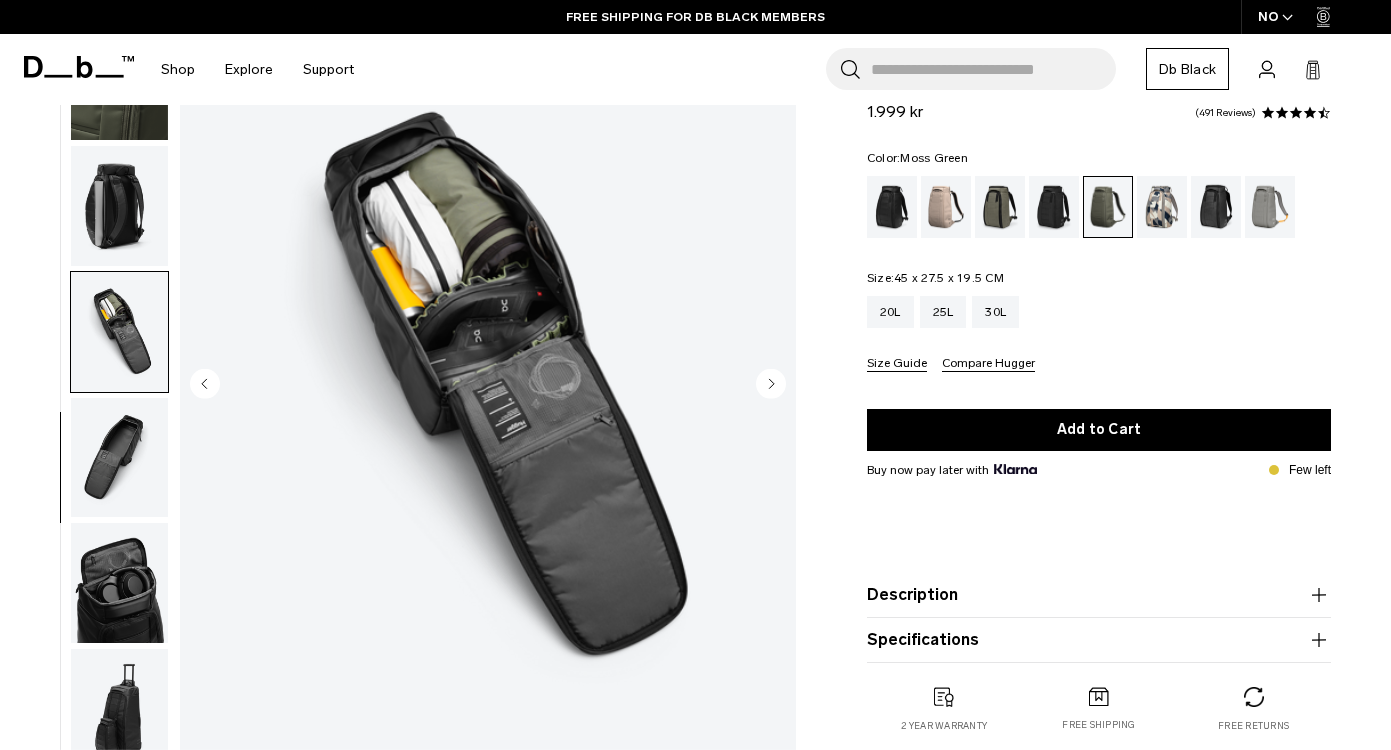click at bounding box center [119, 332] 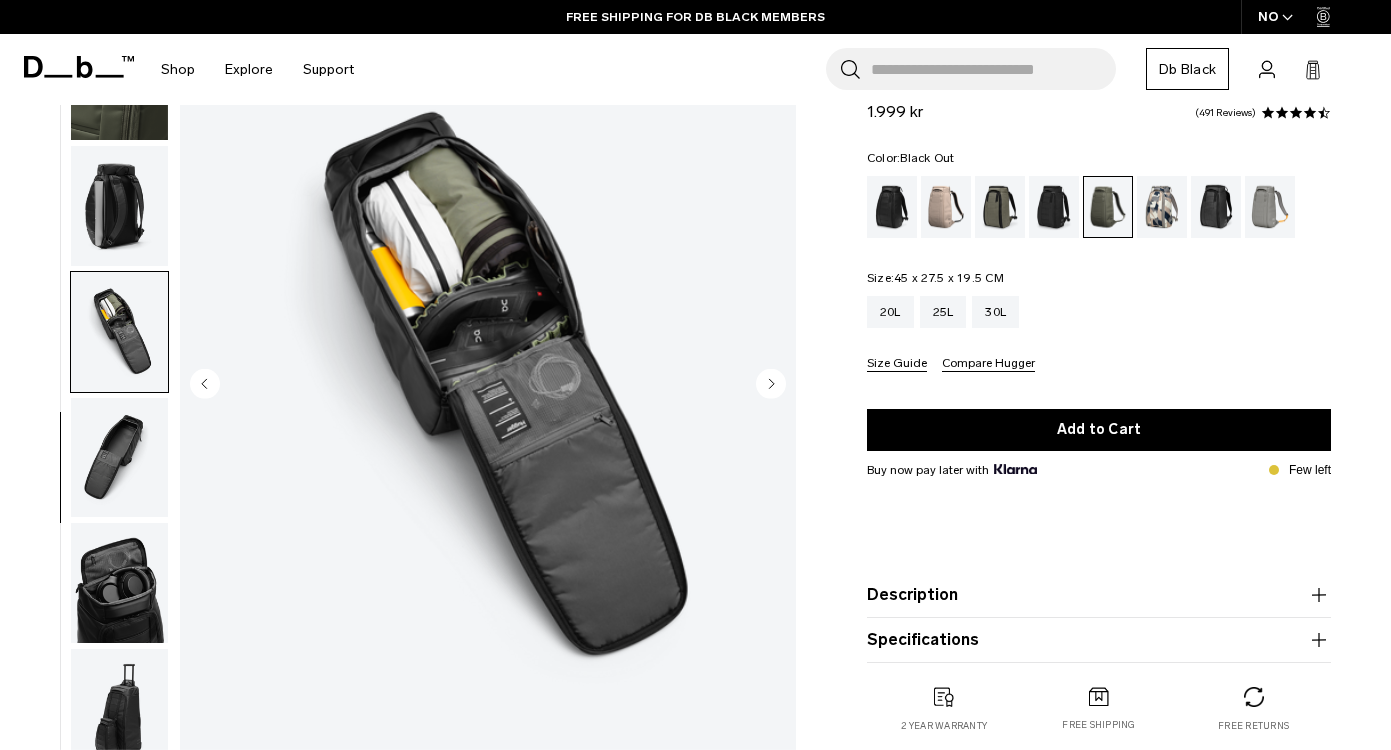 click at bounding box center (892, 207) 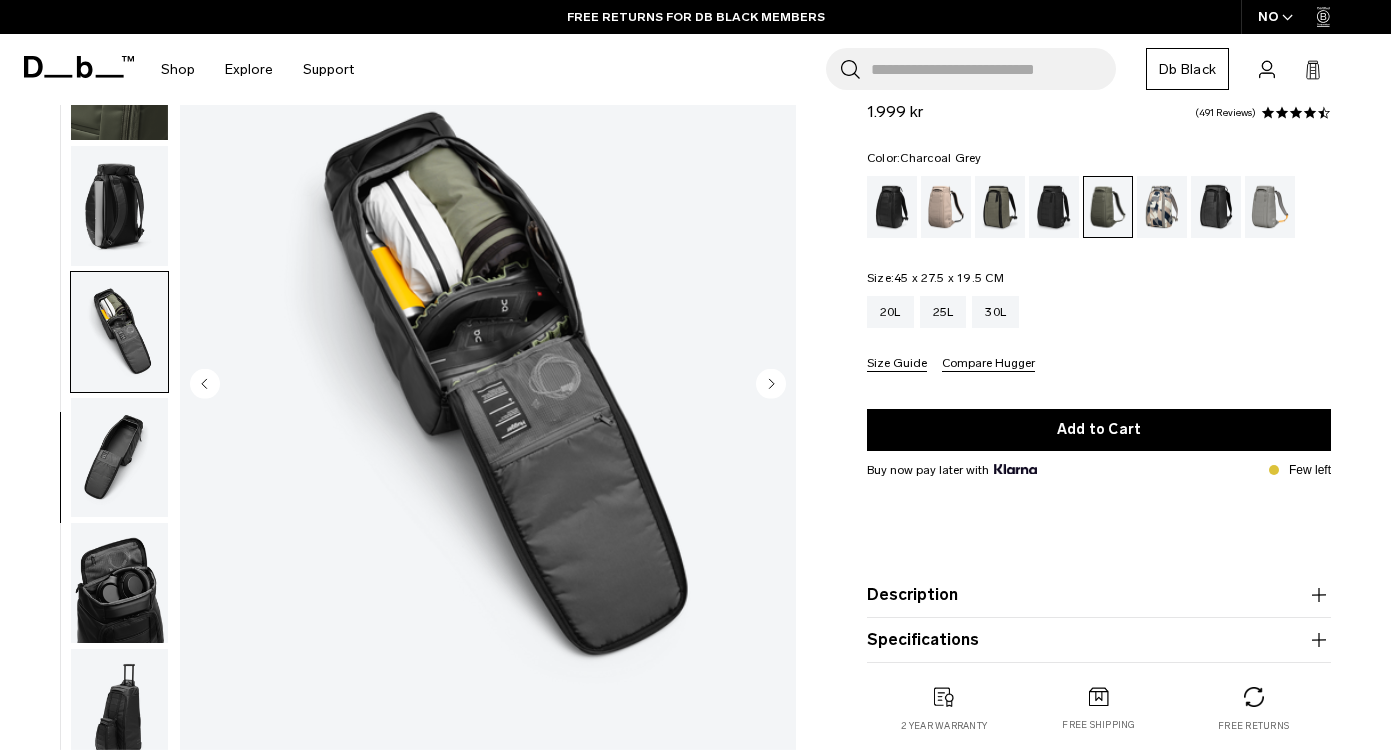 click at bounding box center (1054, 207) 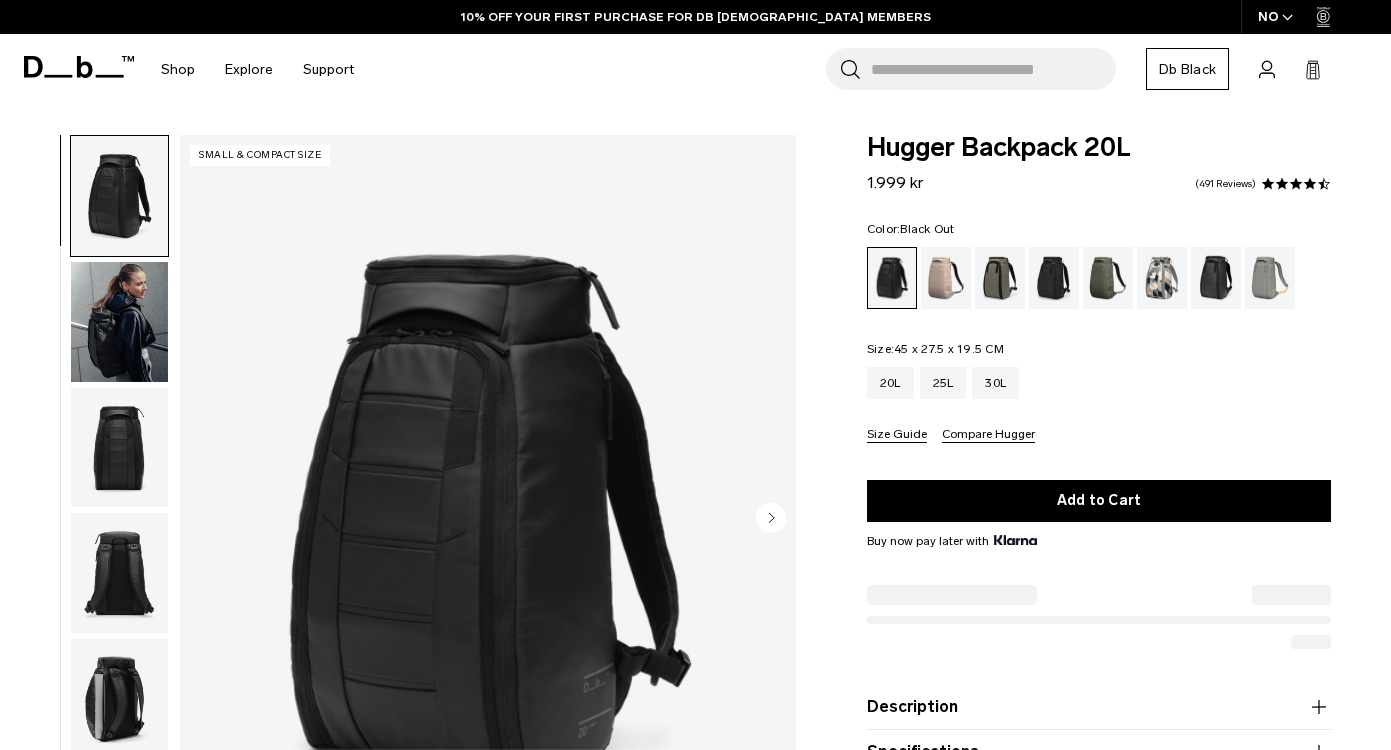 scroll, scrollTop: 0, scrollLeft: 0, axis: both 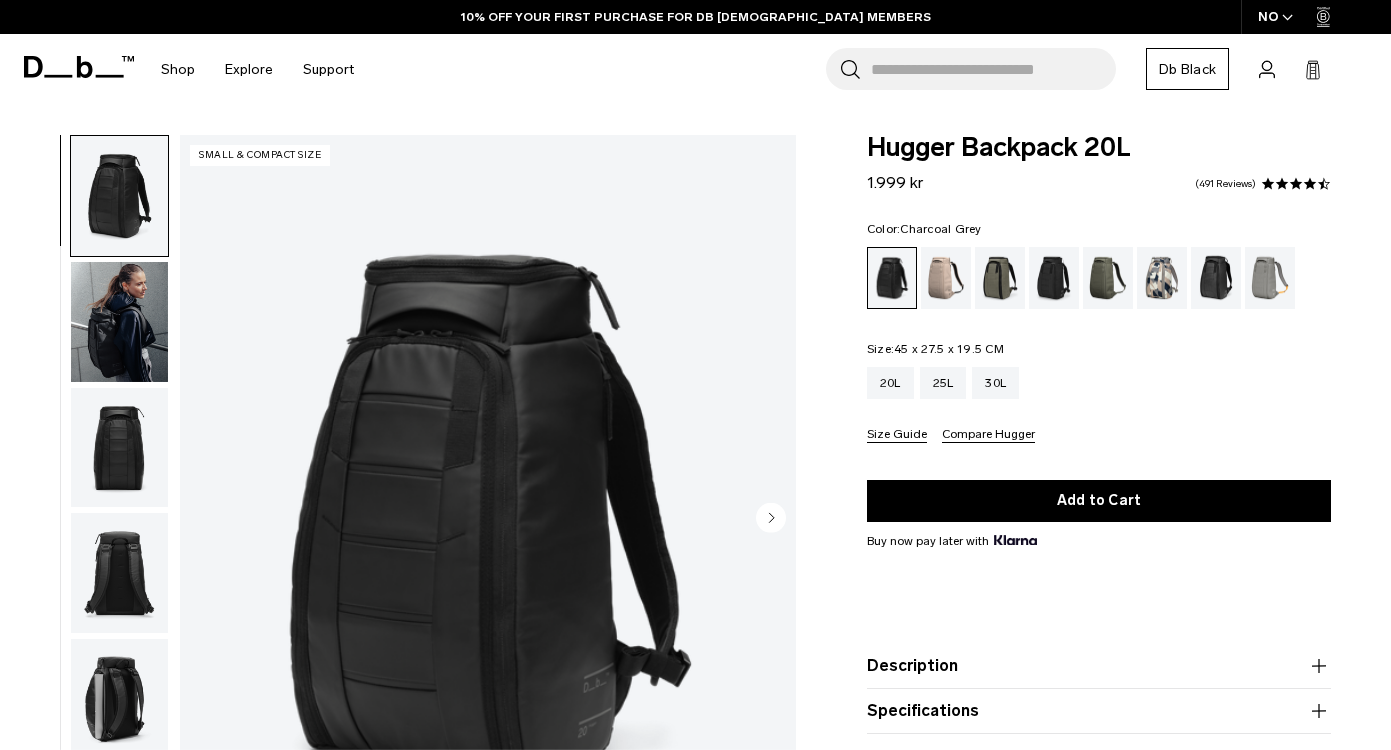 click at bounding box center (1054, 278) 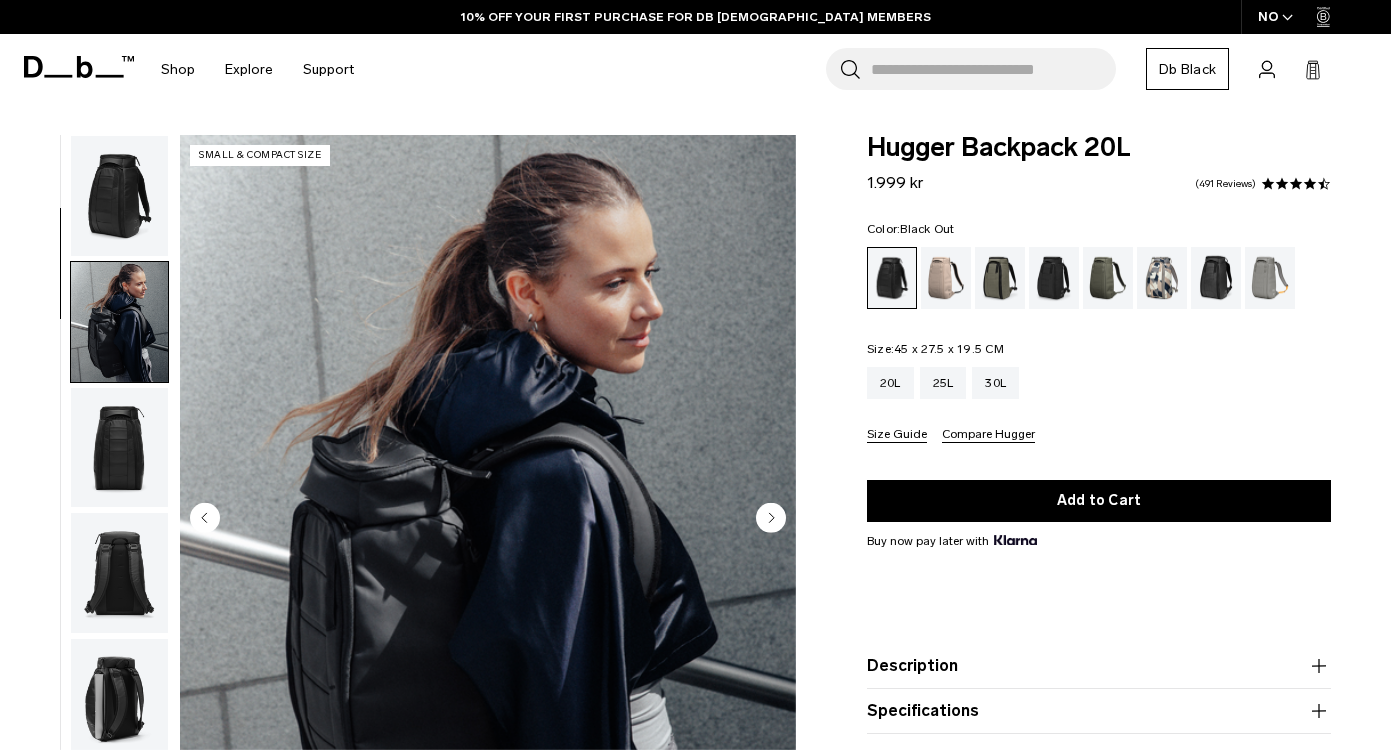 scroll, scrollTop: 187, scrollLeft: 0, axis: vertical 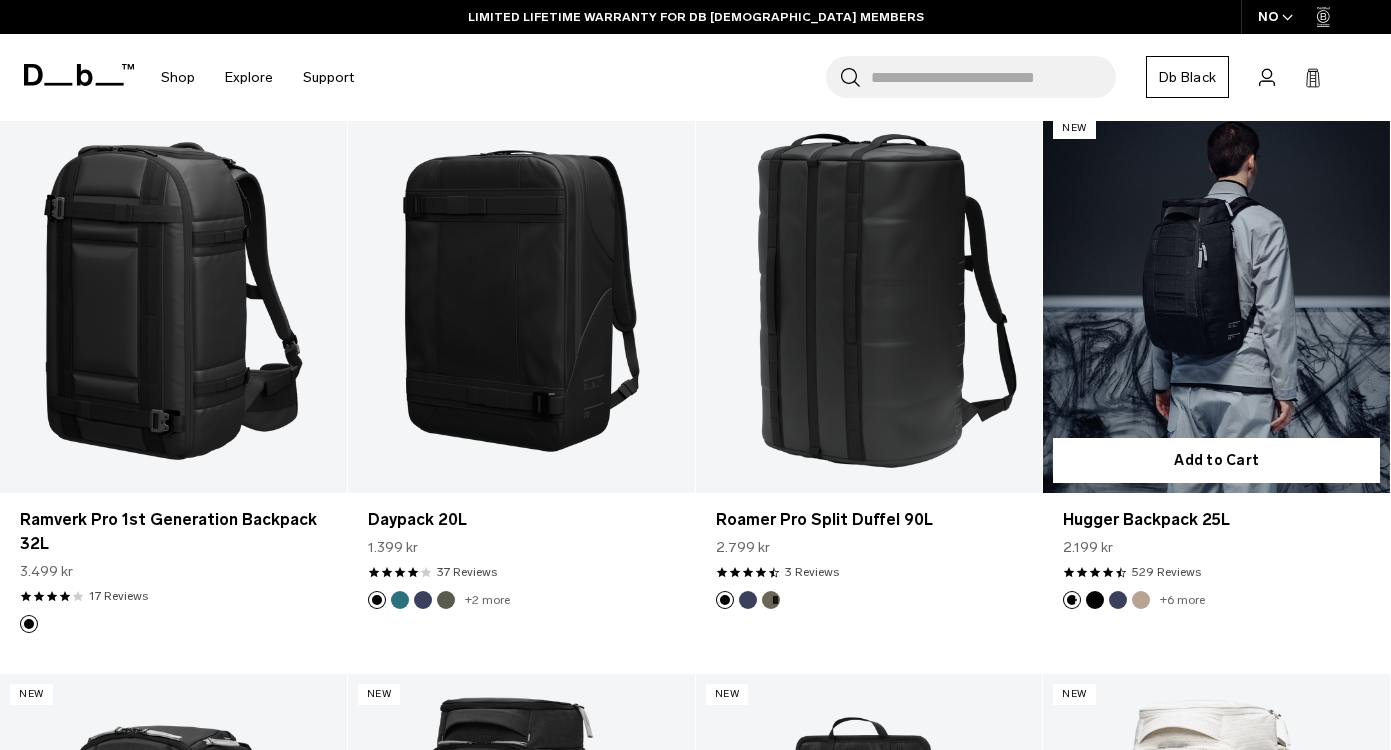 click at bounding box center [1216, 300] 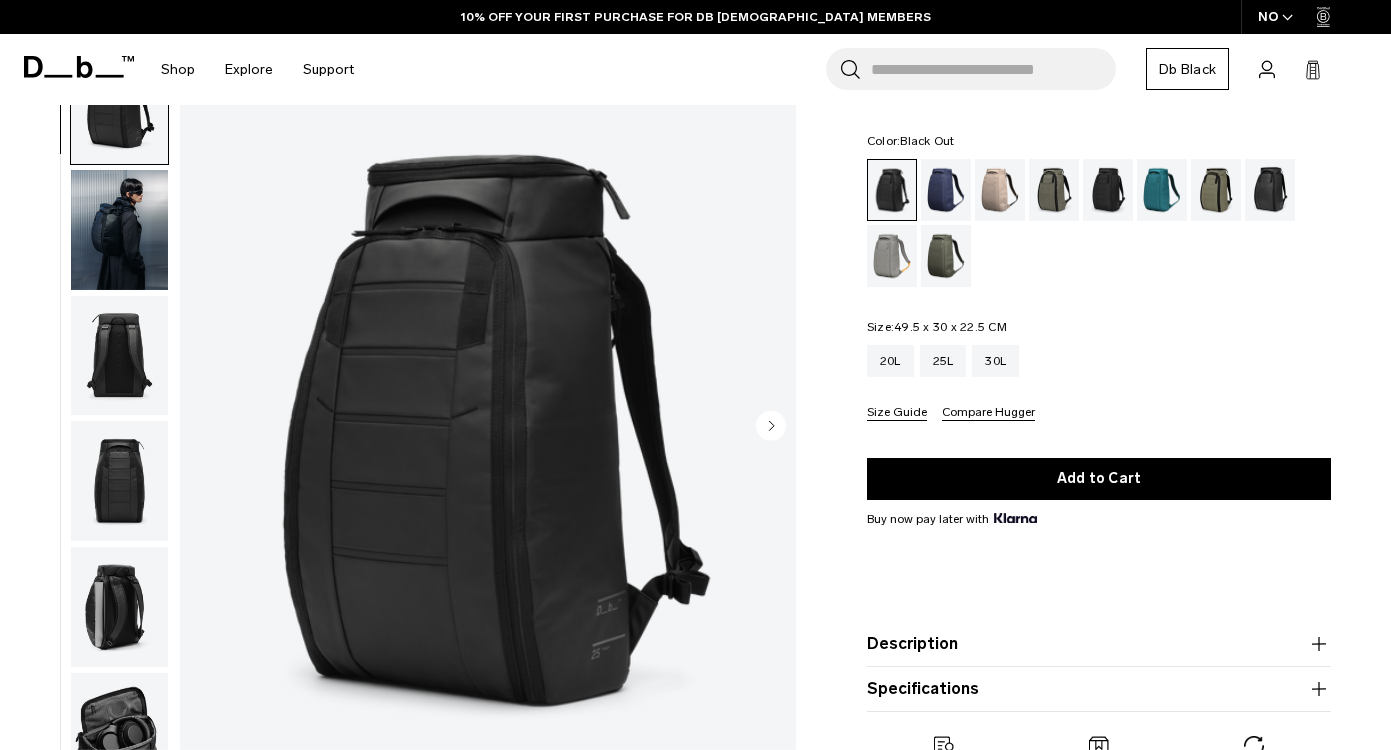 scroll, scrollTop: 92, scrollLeft: 0, axis: vertical 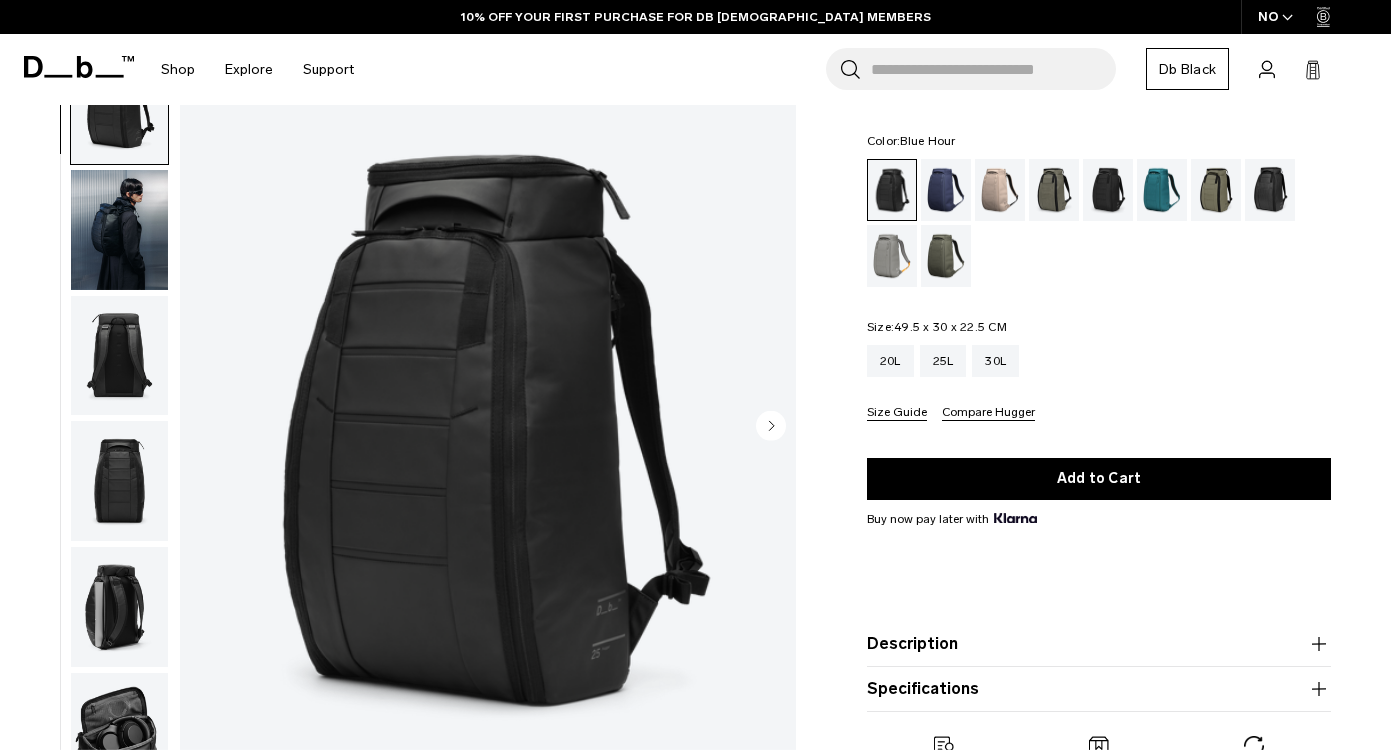 click at bounding box center (946, 190) 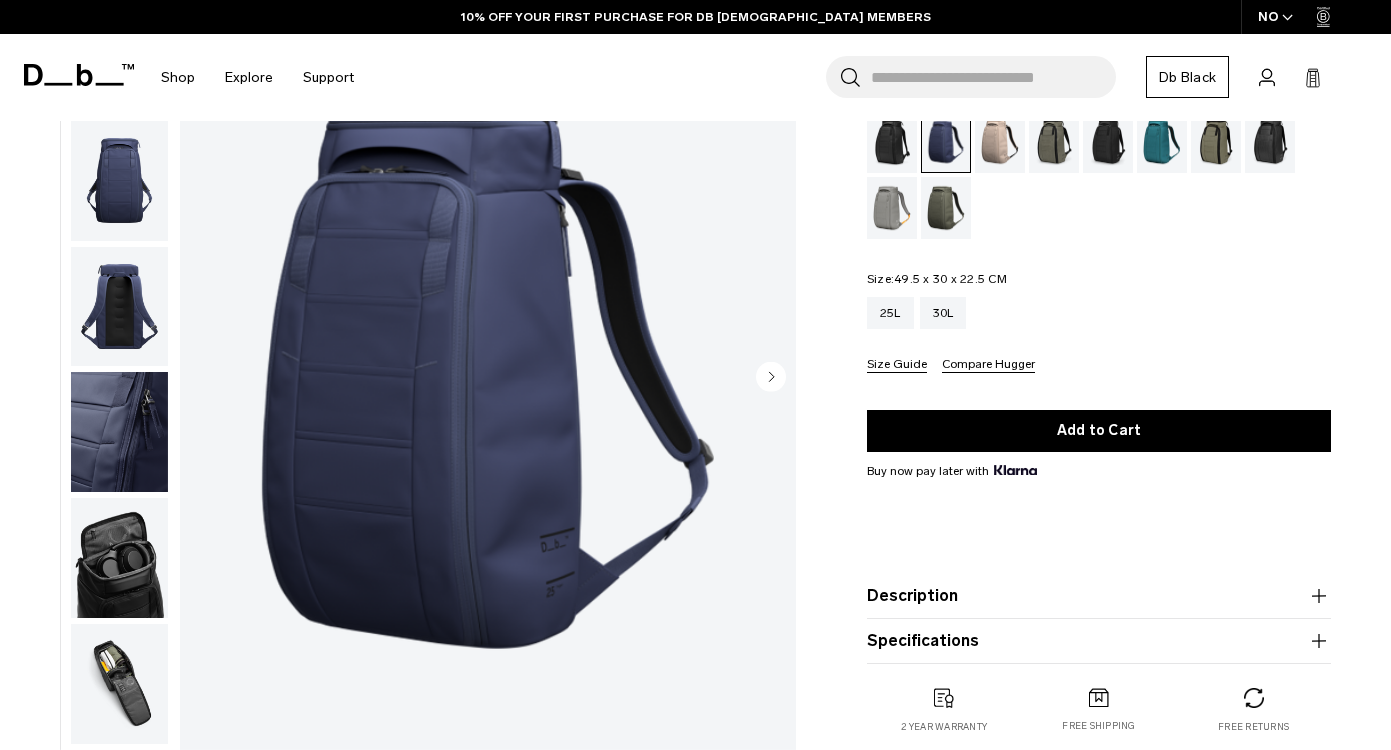scroll, scrollTop: 141, scrollLeft: 0, axis: vertical 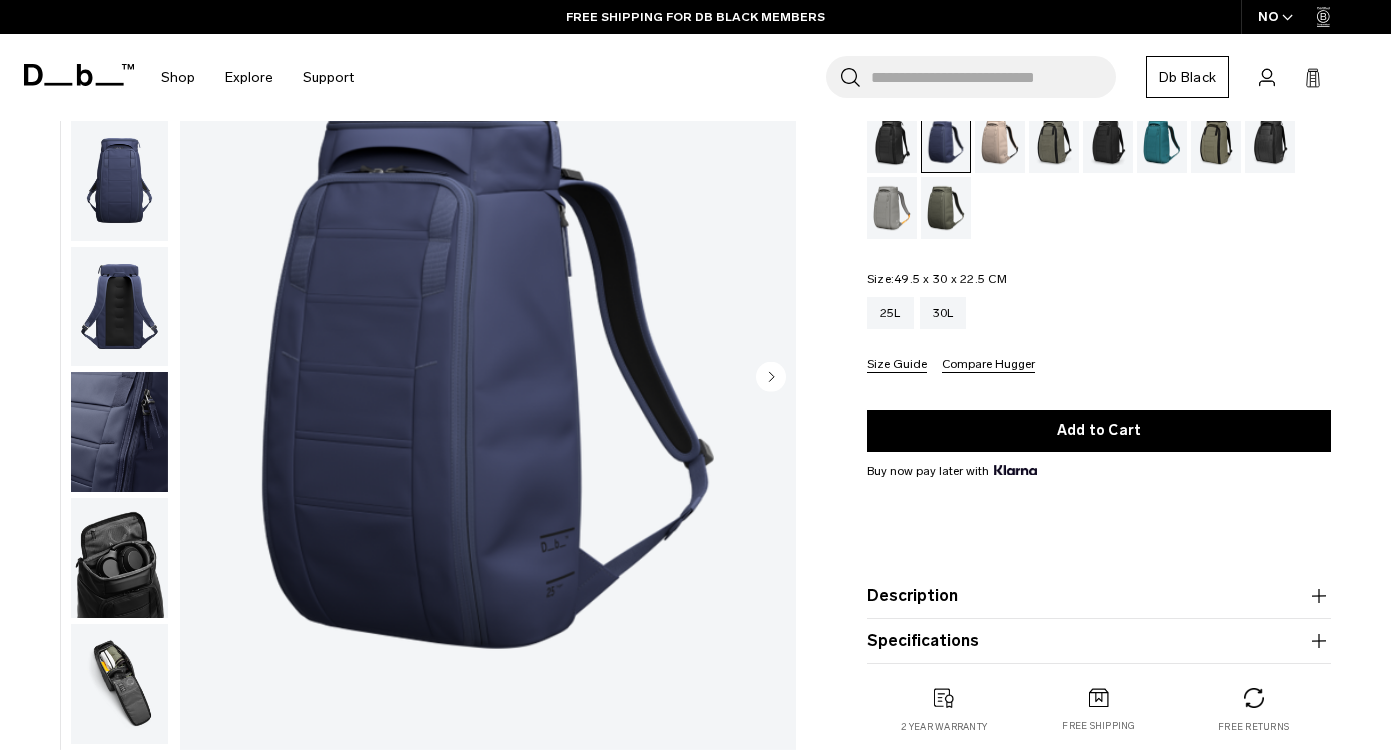 click at bounding box center [119, 558] 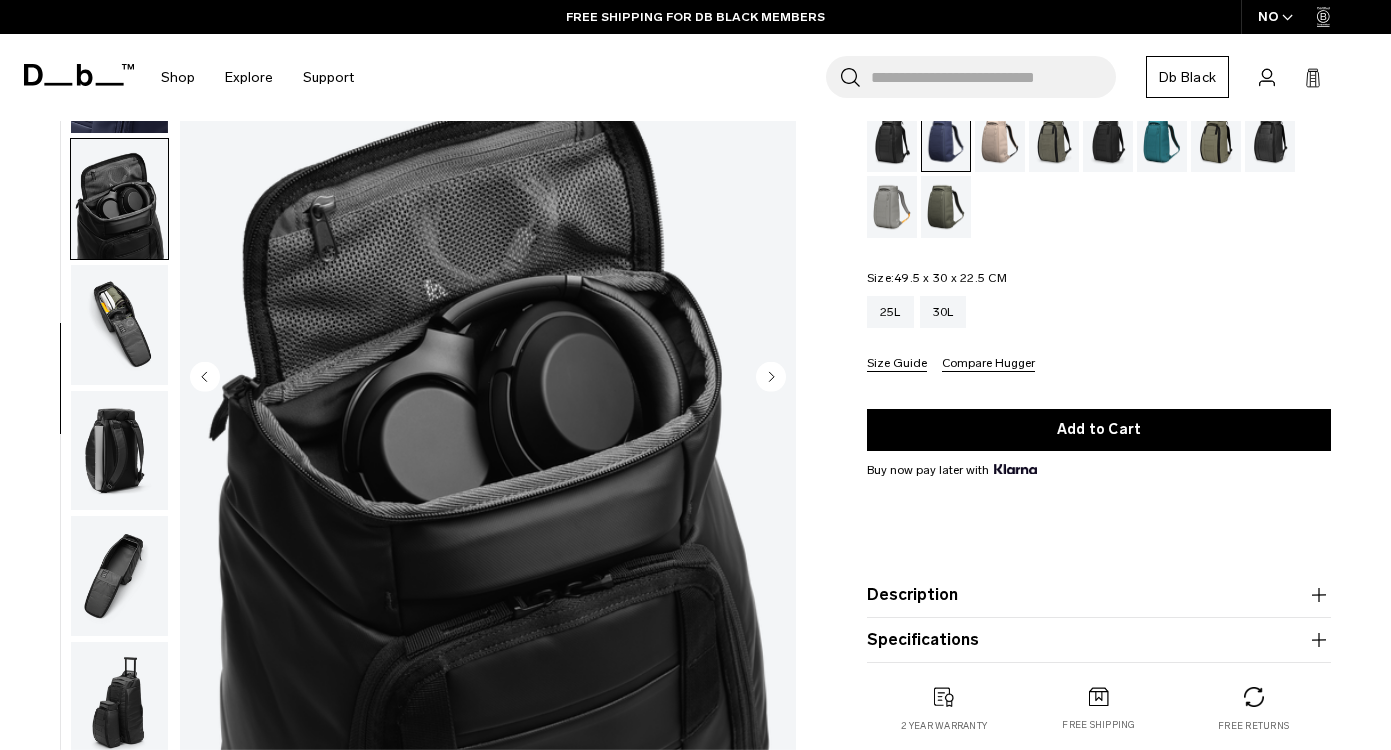 click at bounding box center (119, 325) 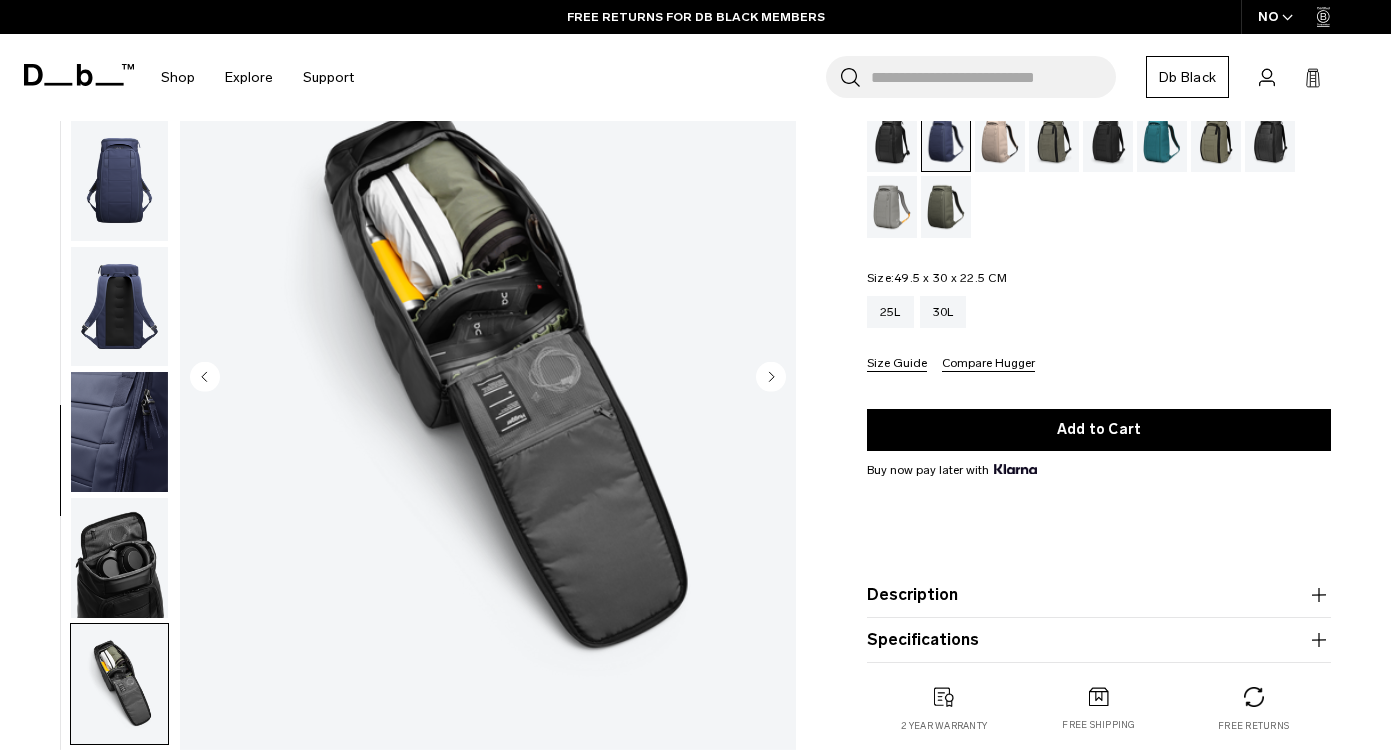scroll, scrollTop: 0, scrollLeft: 0, axis: both 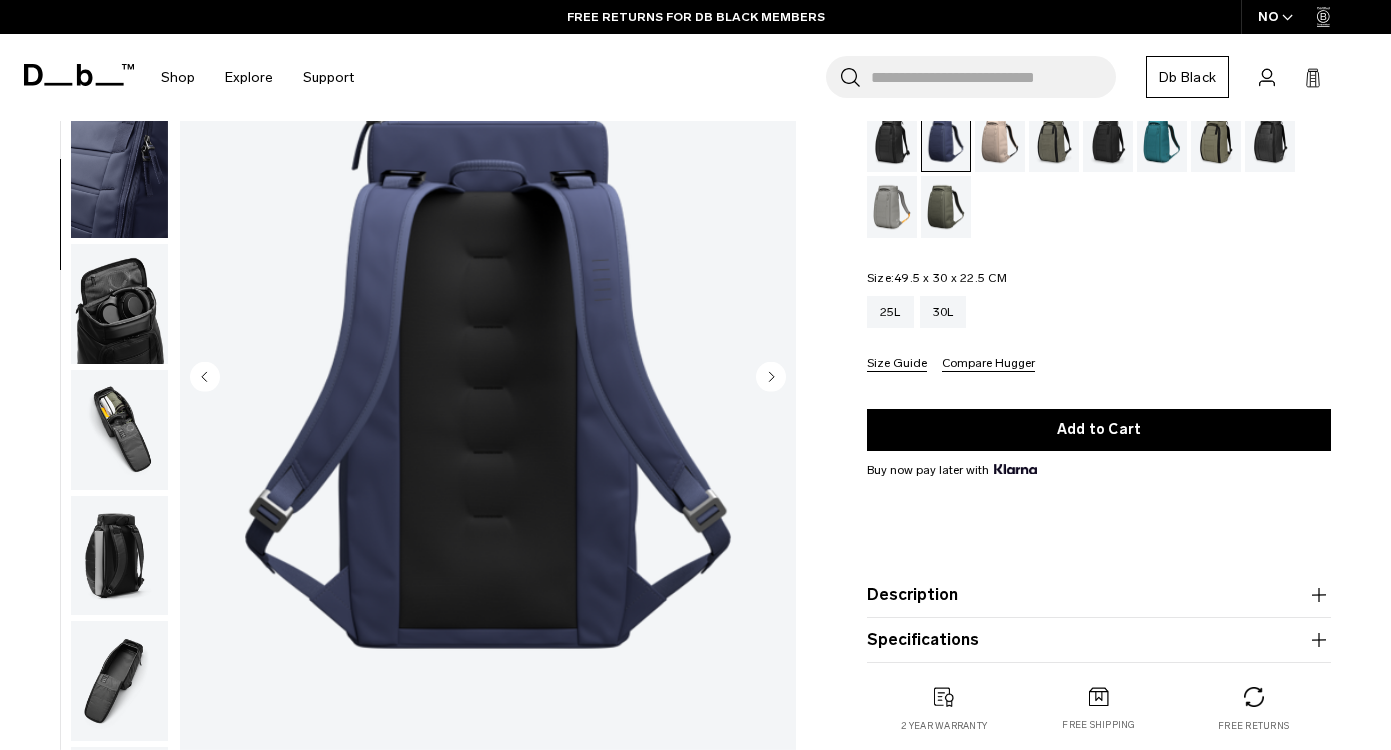 click at bounding box center (119, 178) 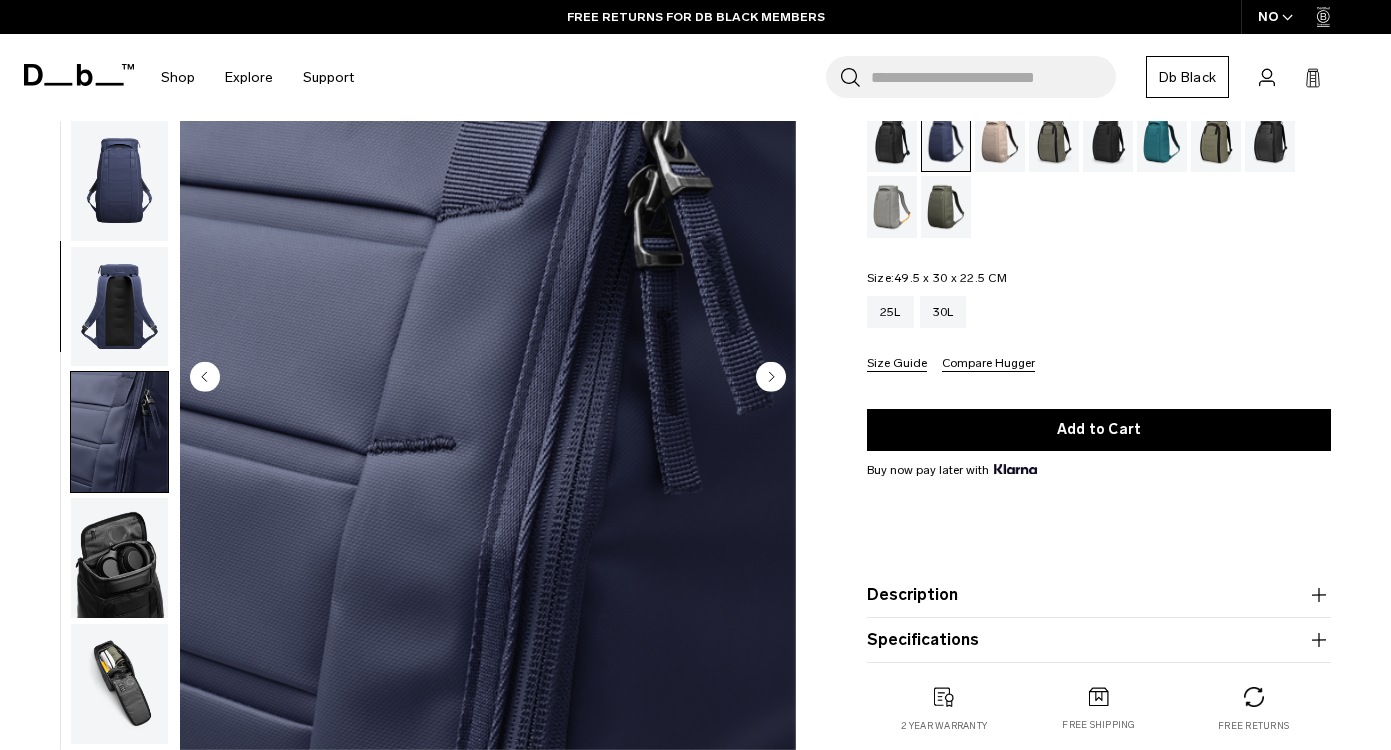 scroll, scrollTop: 0, scrollLeft: 0, axis: both 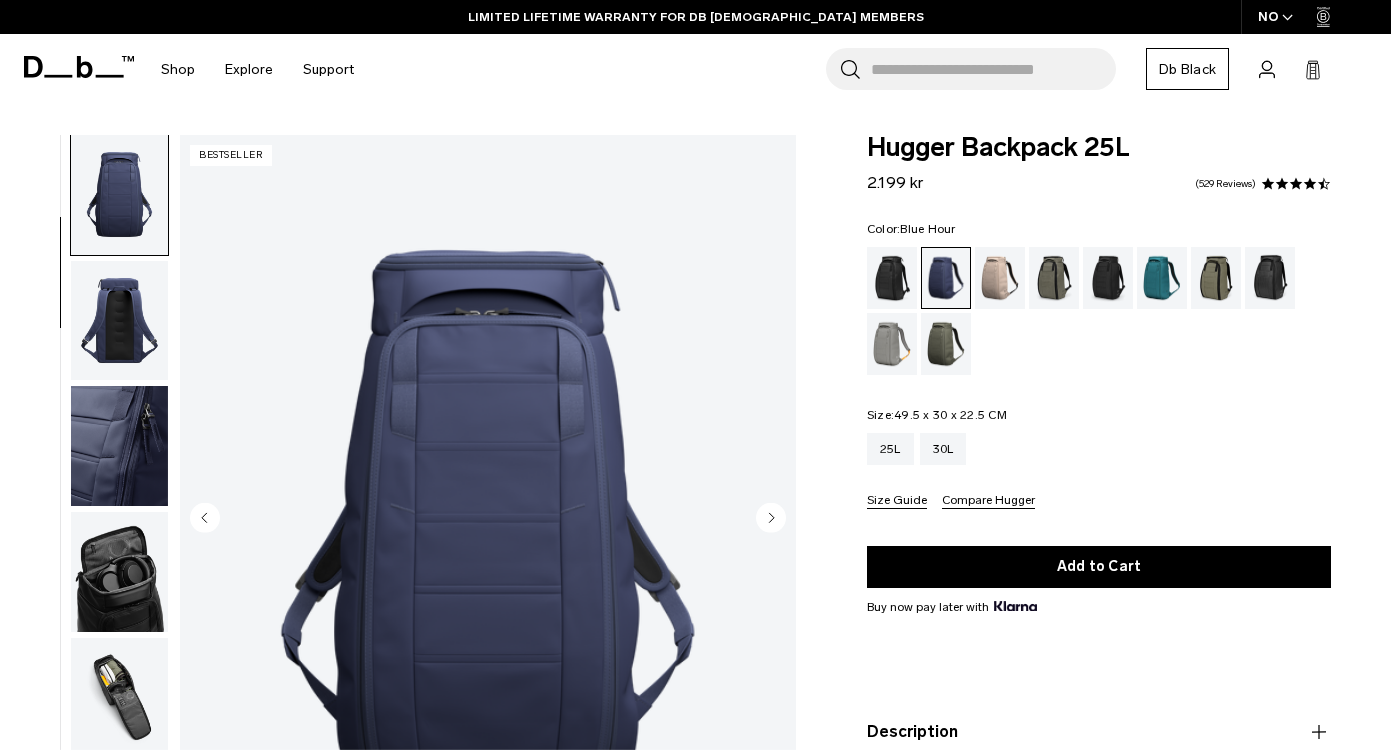 click on "NO" at bounding box center [1276, 17] 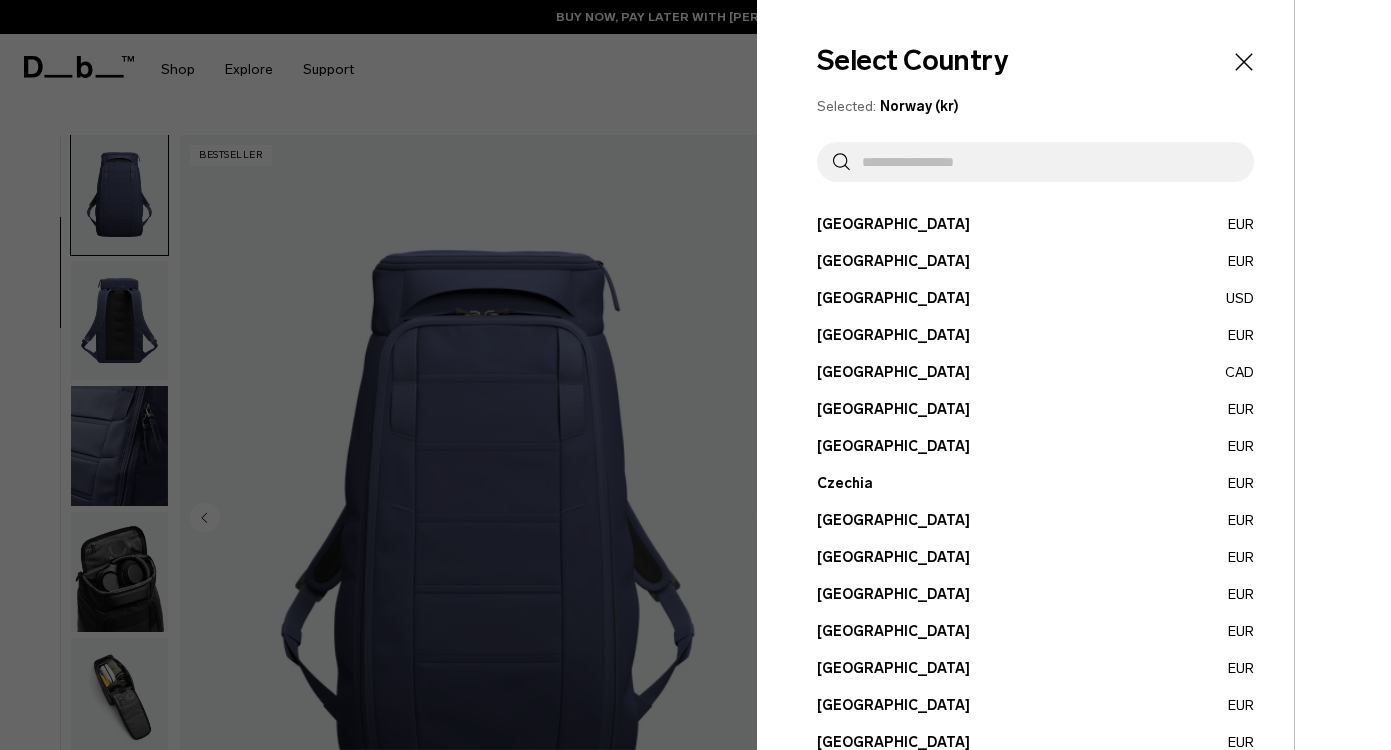 click on "[GEOGRAPHIC_DATA]
EUR" at bounding box center [1035, 224] 